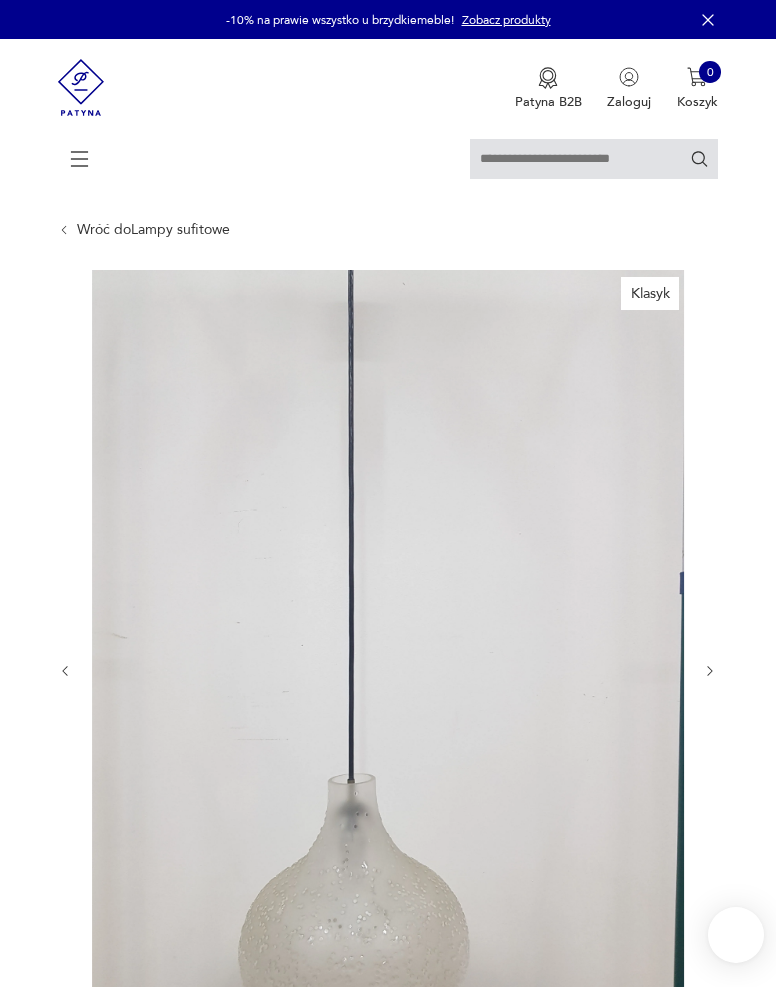 scroll, scrollTop: 55, scrollLeft: 0, axis: vertical 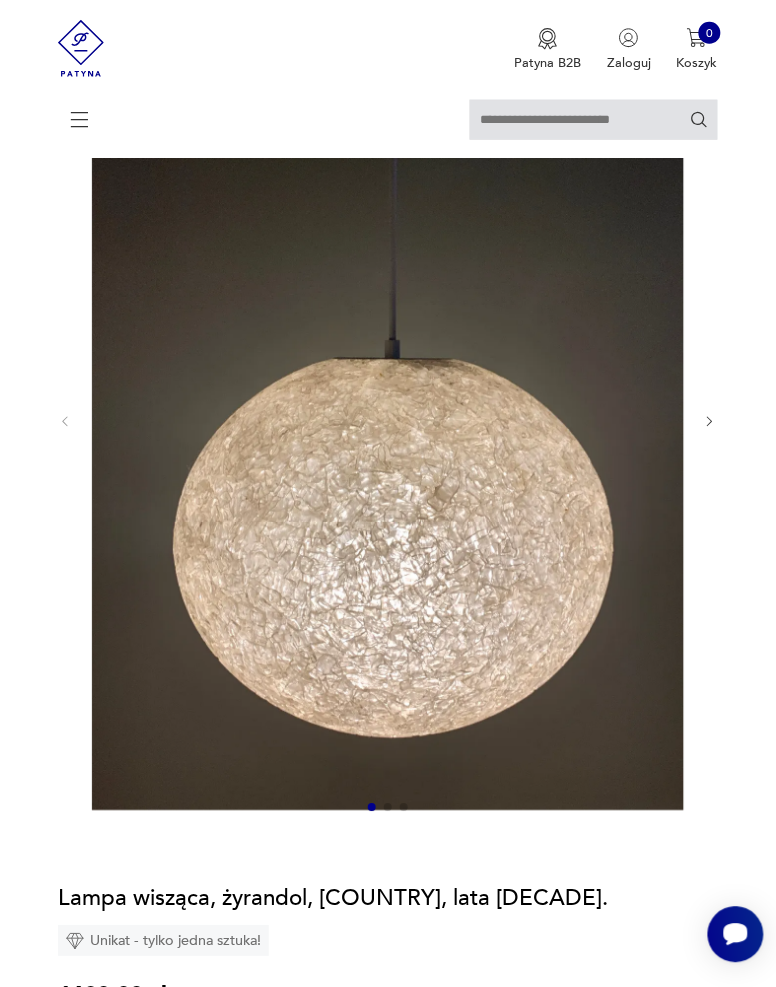 click at bounding box center (710, 422) 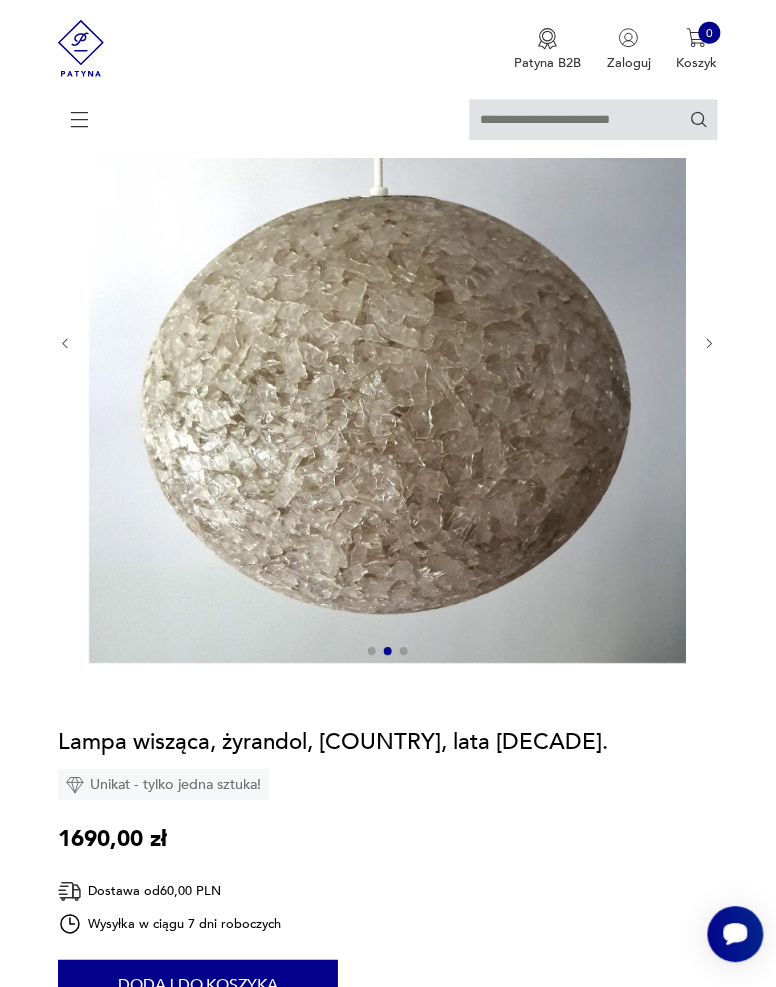 click at bounding box center [710, 344] 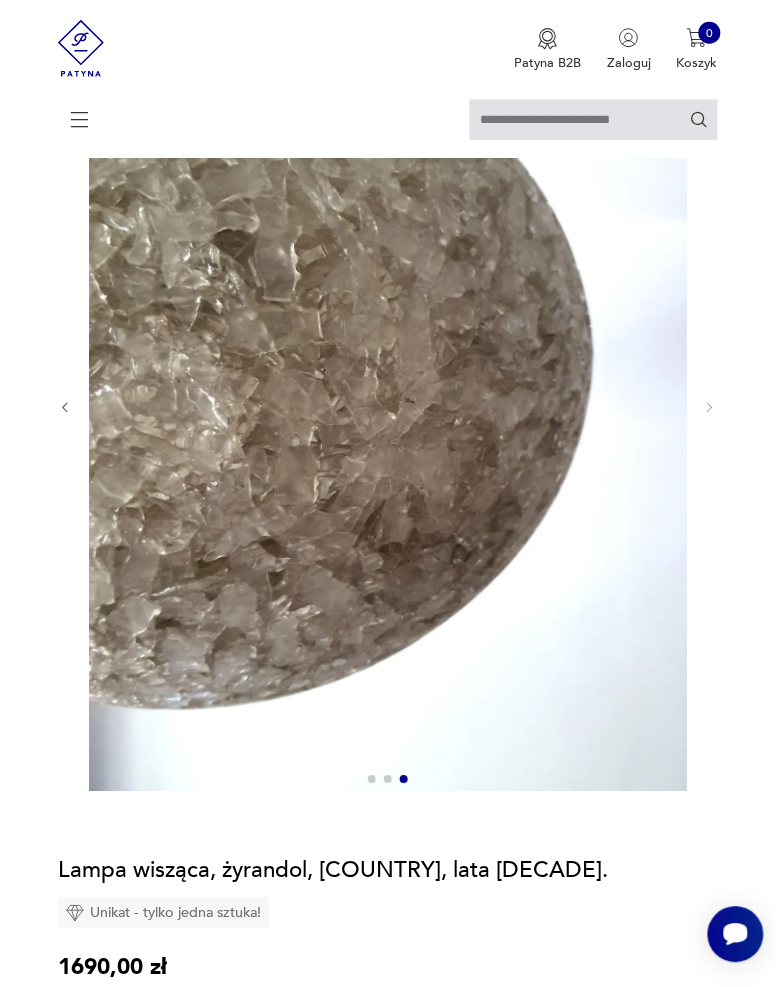 click at bounding box center [65, 408] 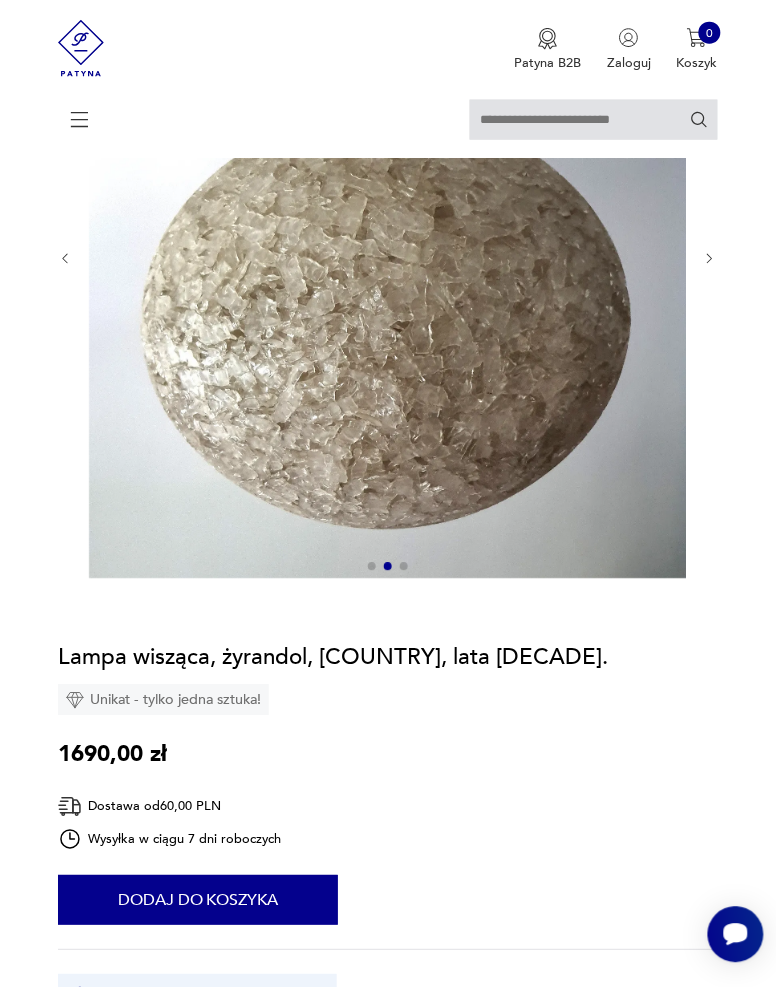 scroll, scrollTop: 0, scrollLeft: 0, axis: both 